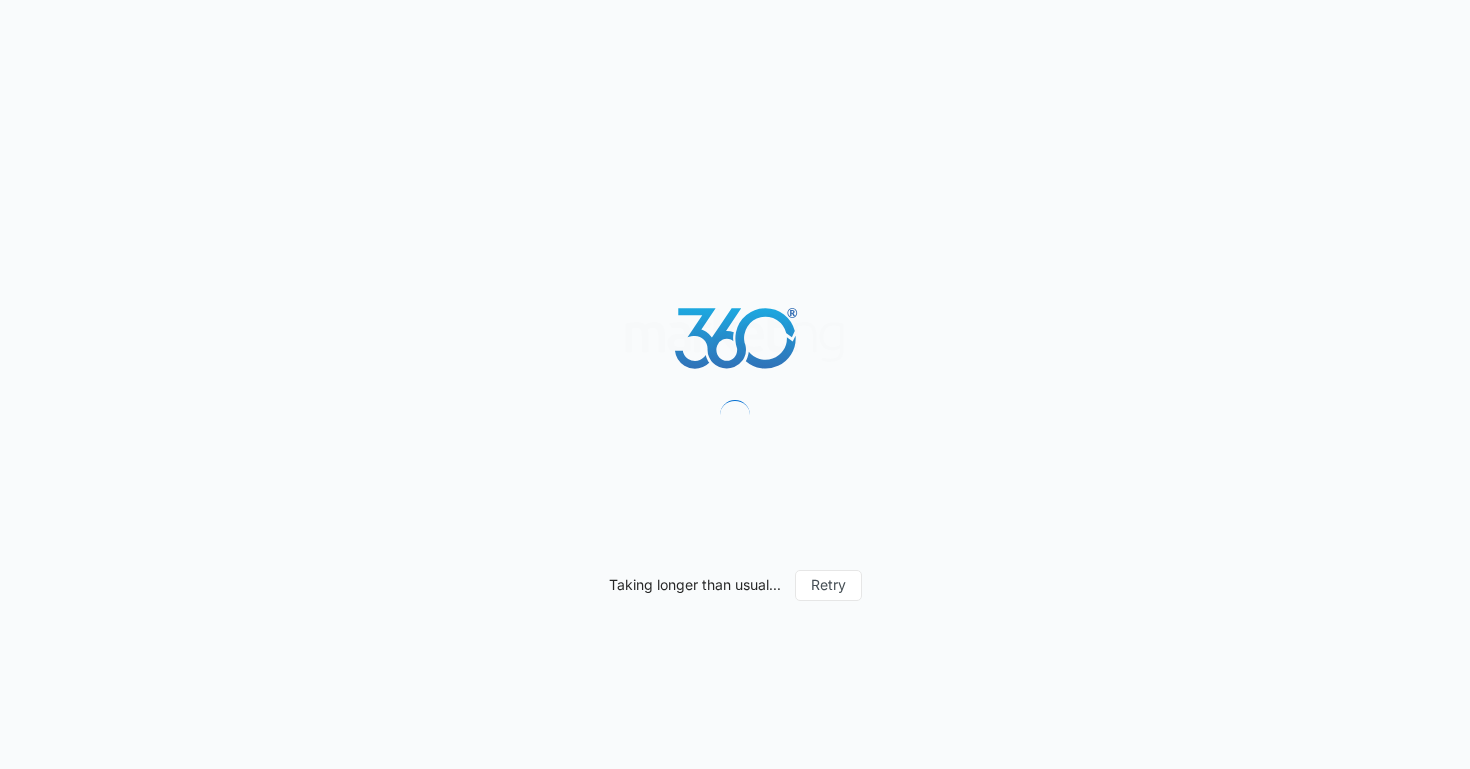 scroll, scrollTop: 0, scrollLeft: 0, axis: both 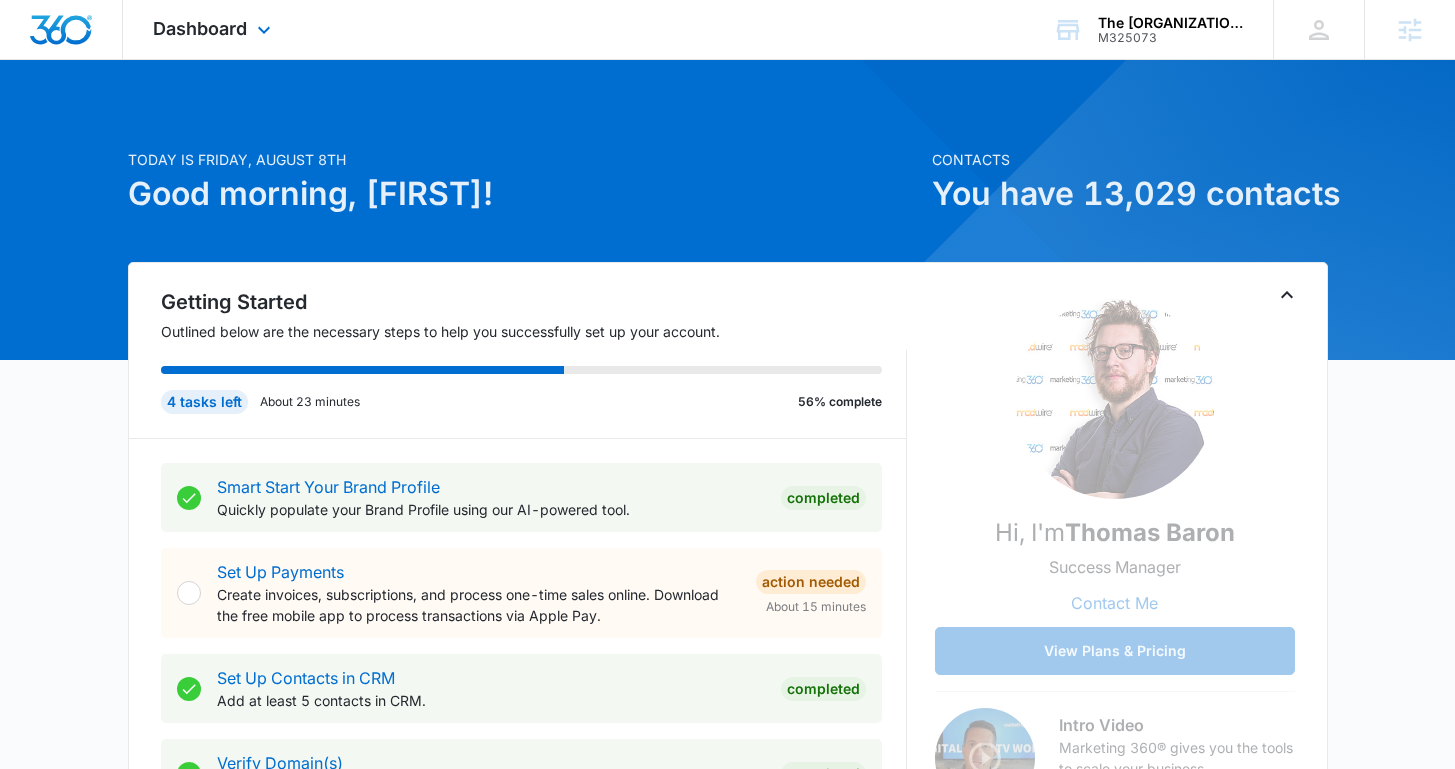 click on "Dashboard Apps Reputation Forms CRM Email Social Content Ads Intelligence Files Brand Settings" at bounding box center [214, 29] 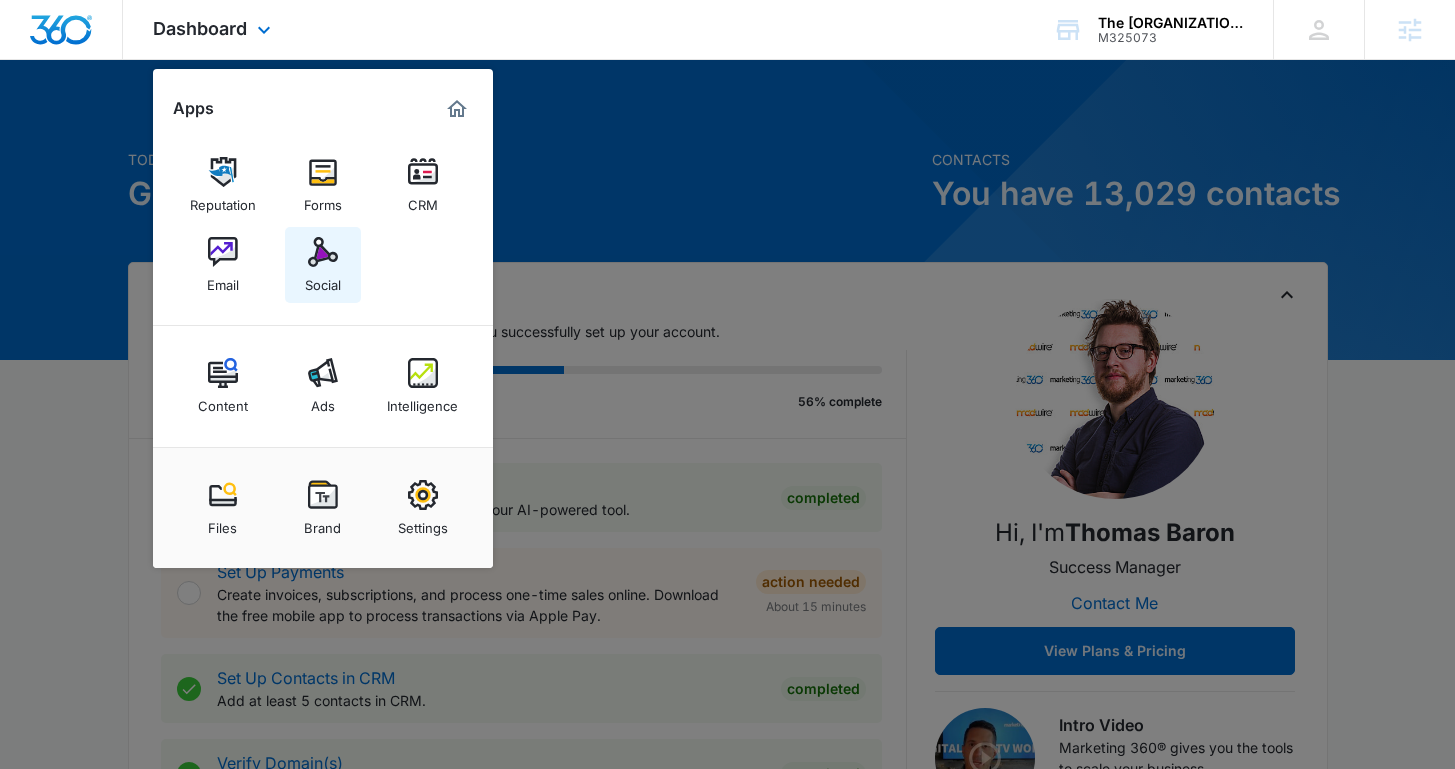 click at bounding box center [323, 252] 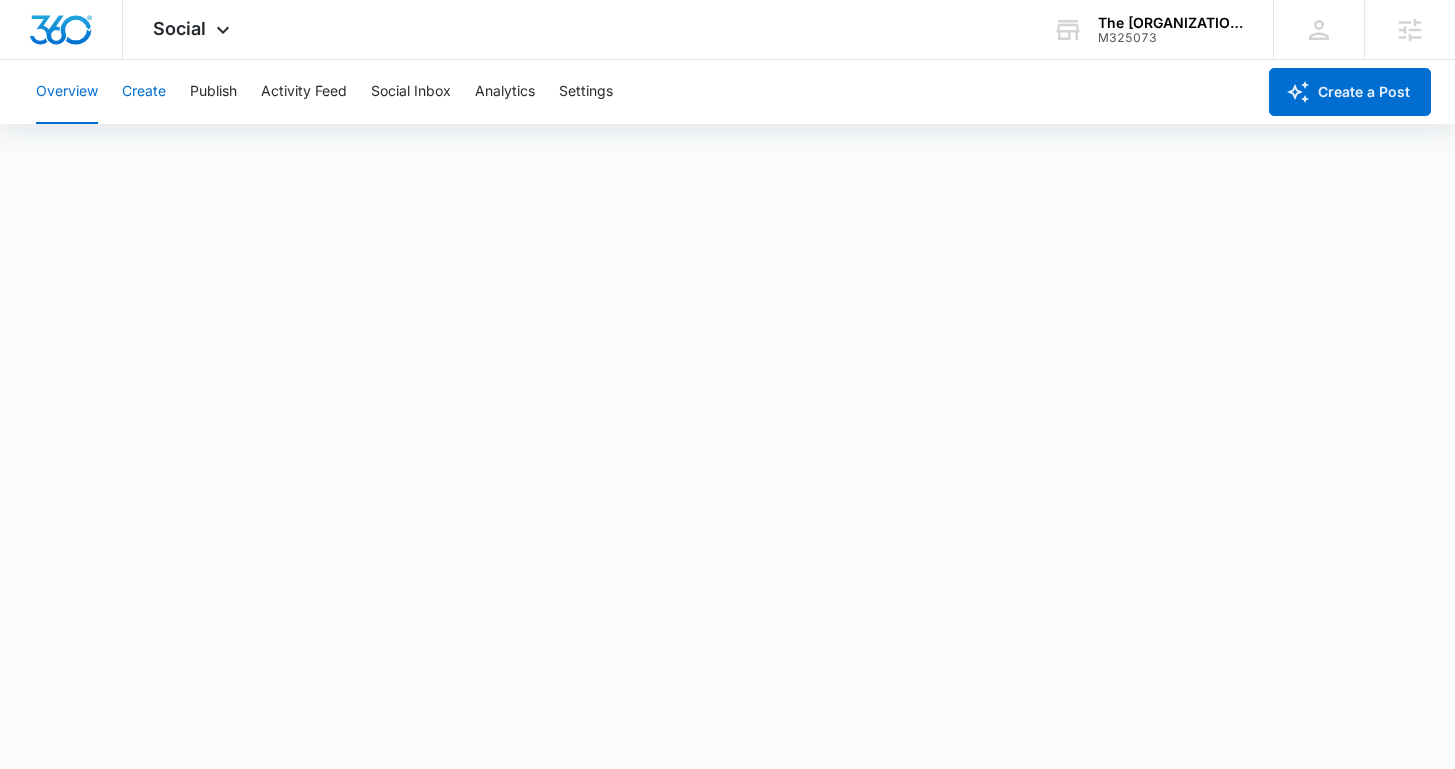click on "Create" at bounding box center [144, 92] 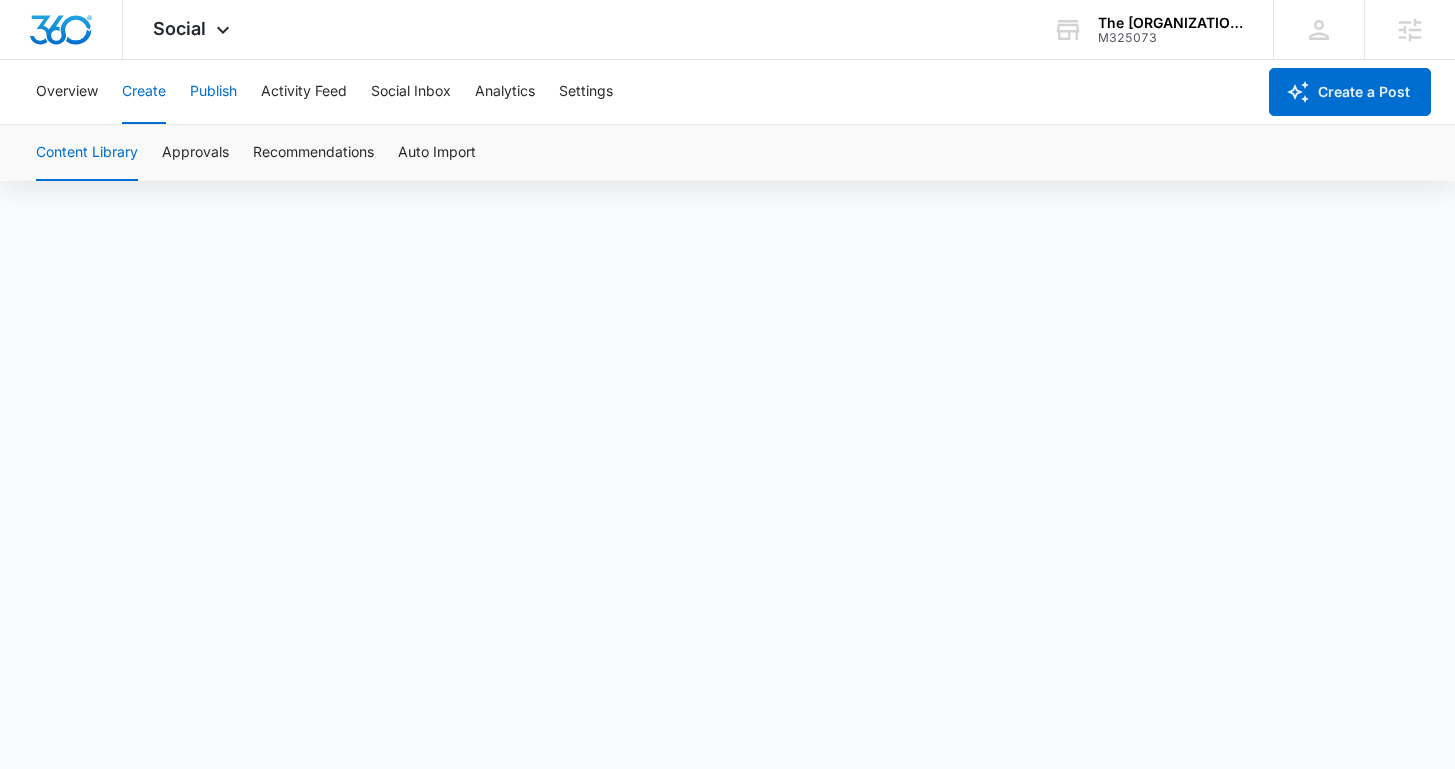 click on "Publish" at bounding box center [213, 92] 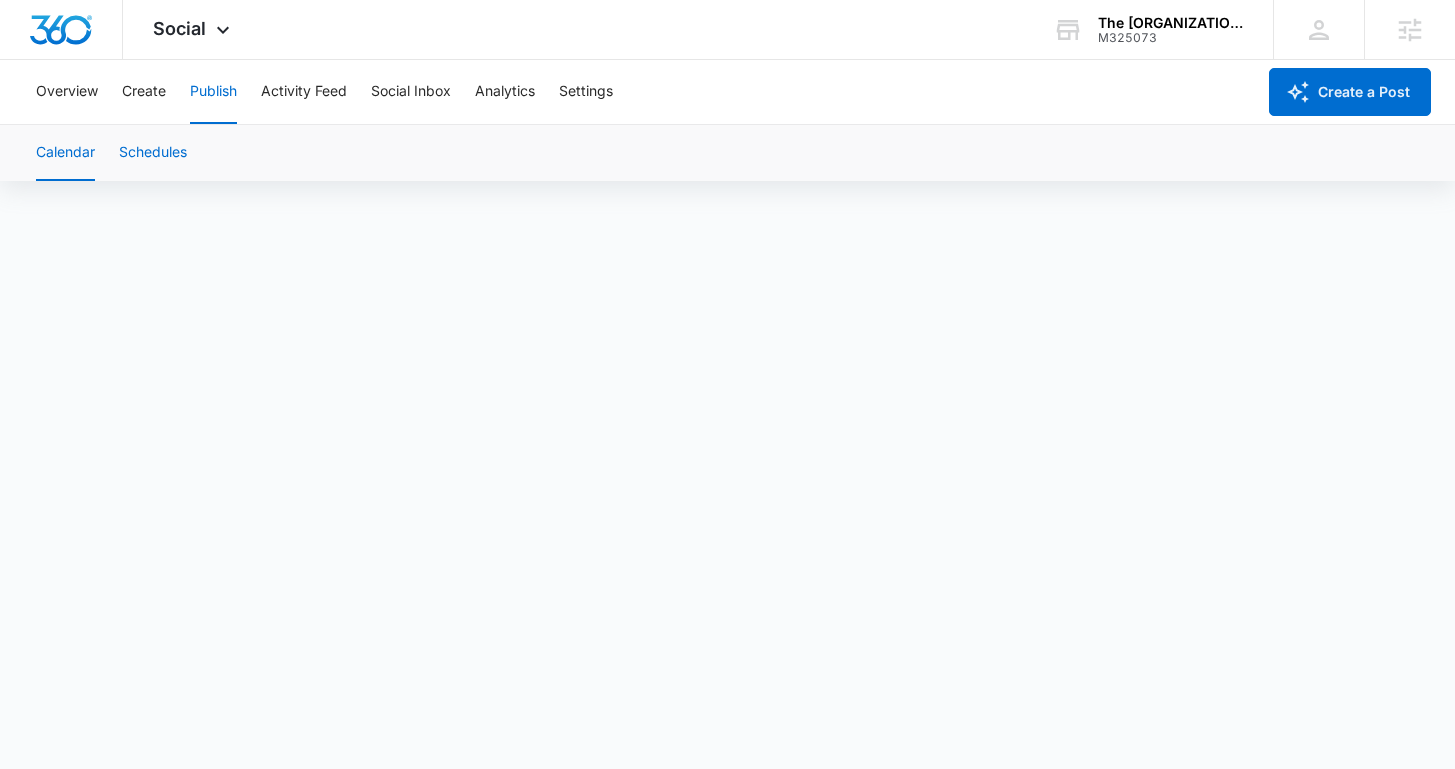 click on "Schedules" at bounding box center [153, 153] 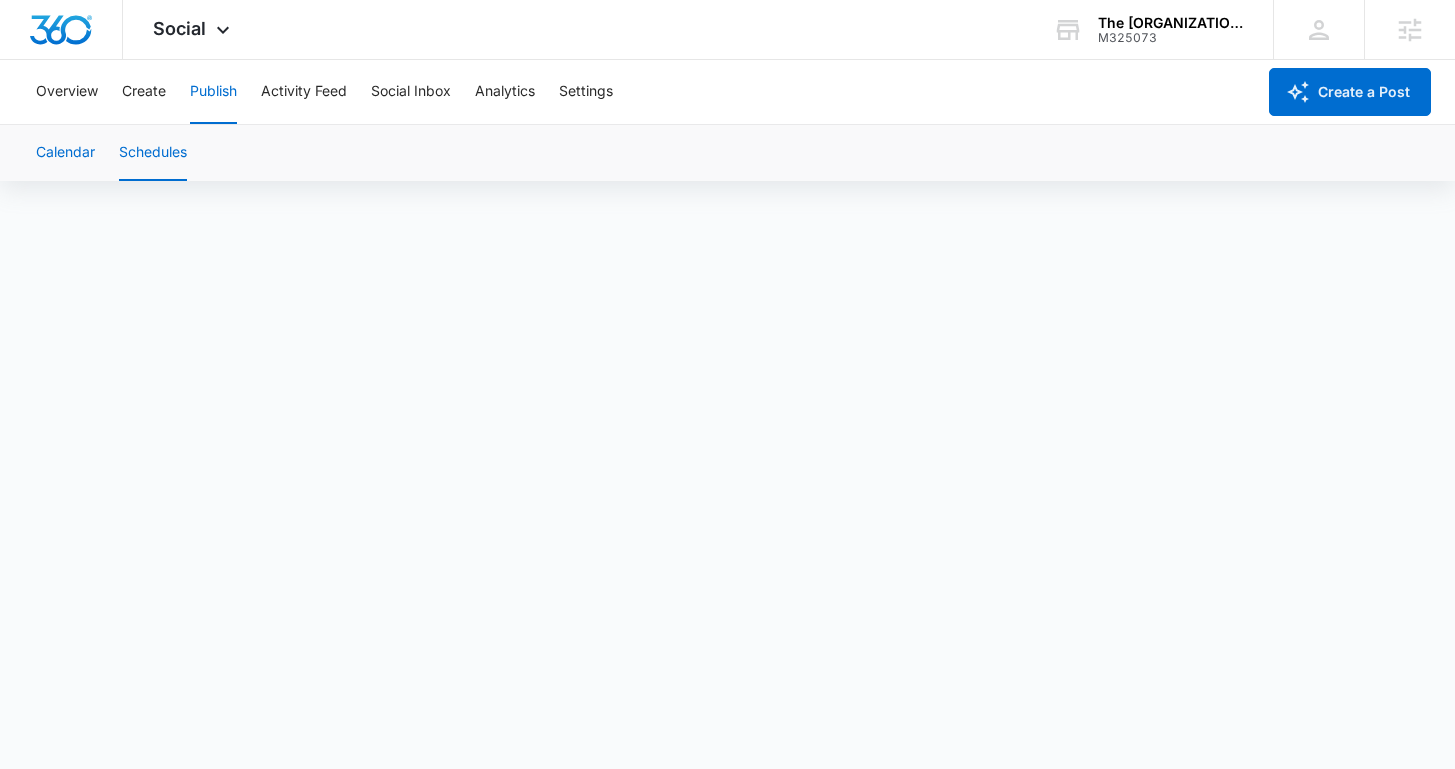 click on "Calendar" at bounding box center (65, 153) 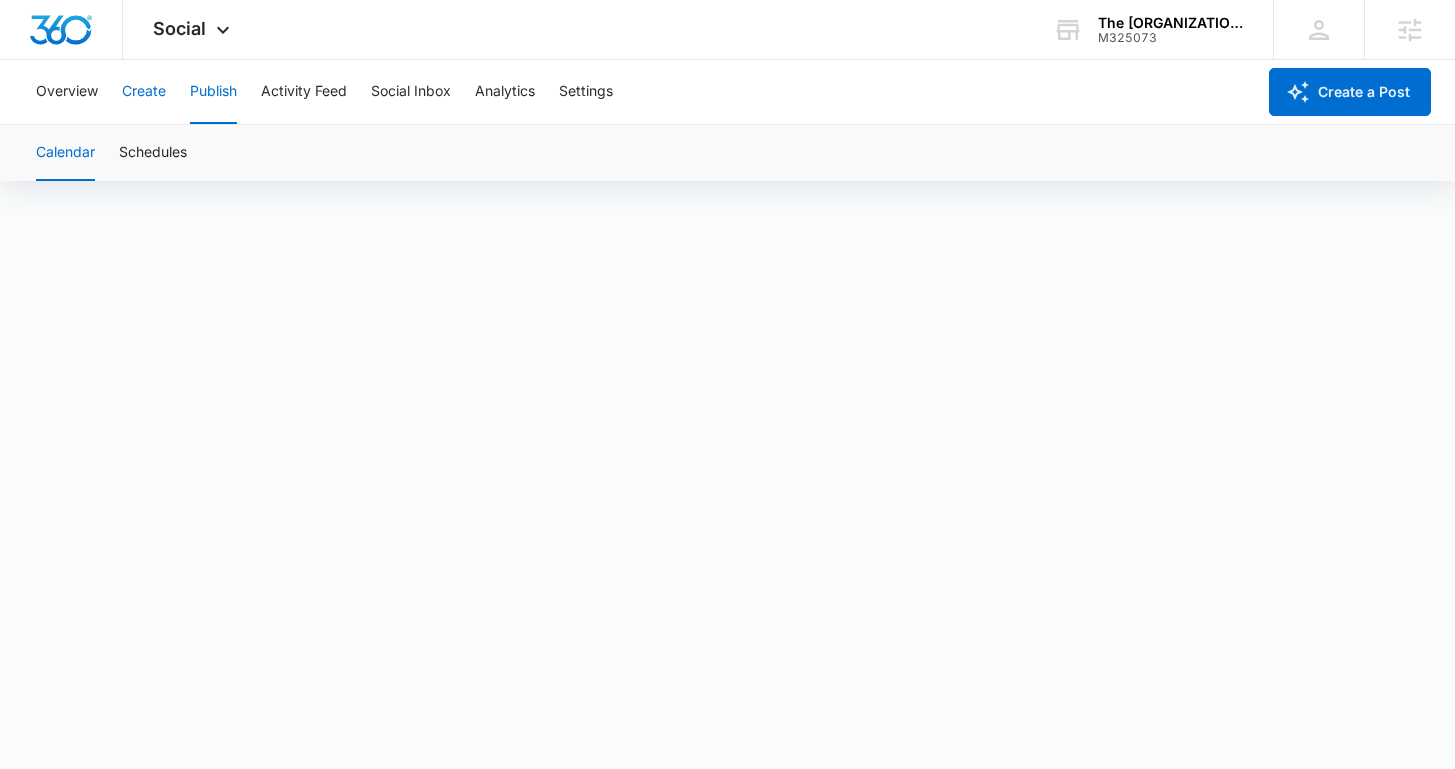 click on "Create" at bounding box center (144, 92) 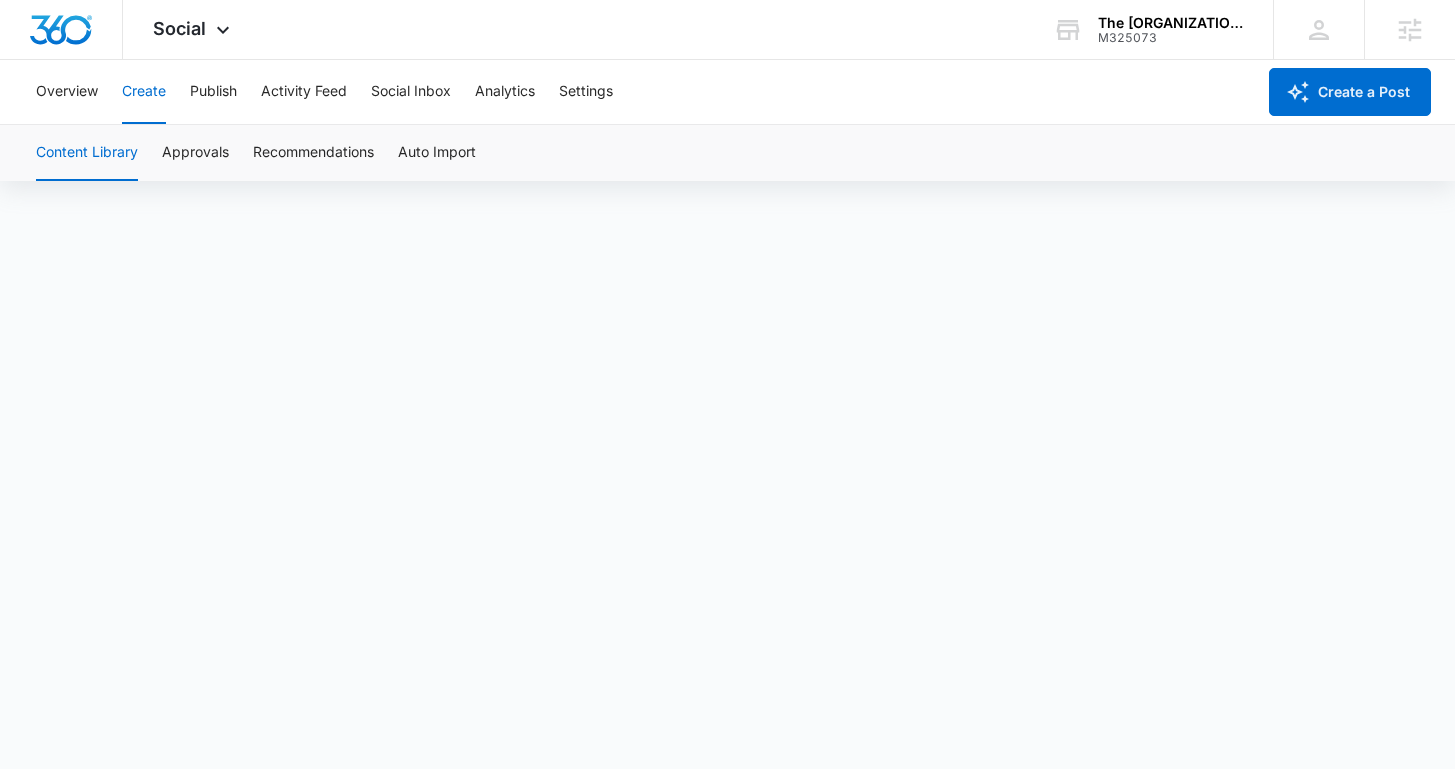 scroll, scrollTop: 6, scrollLeft: 0, axis: vertical 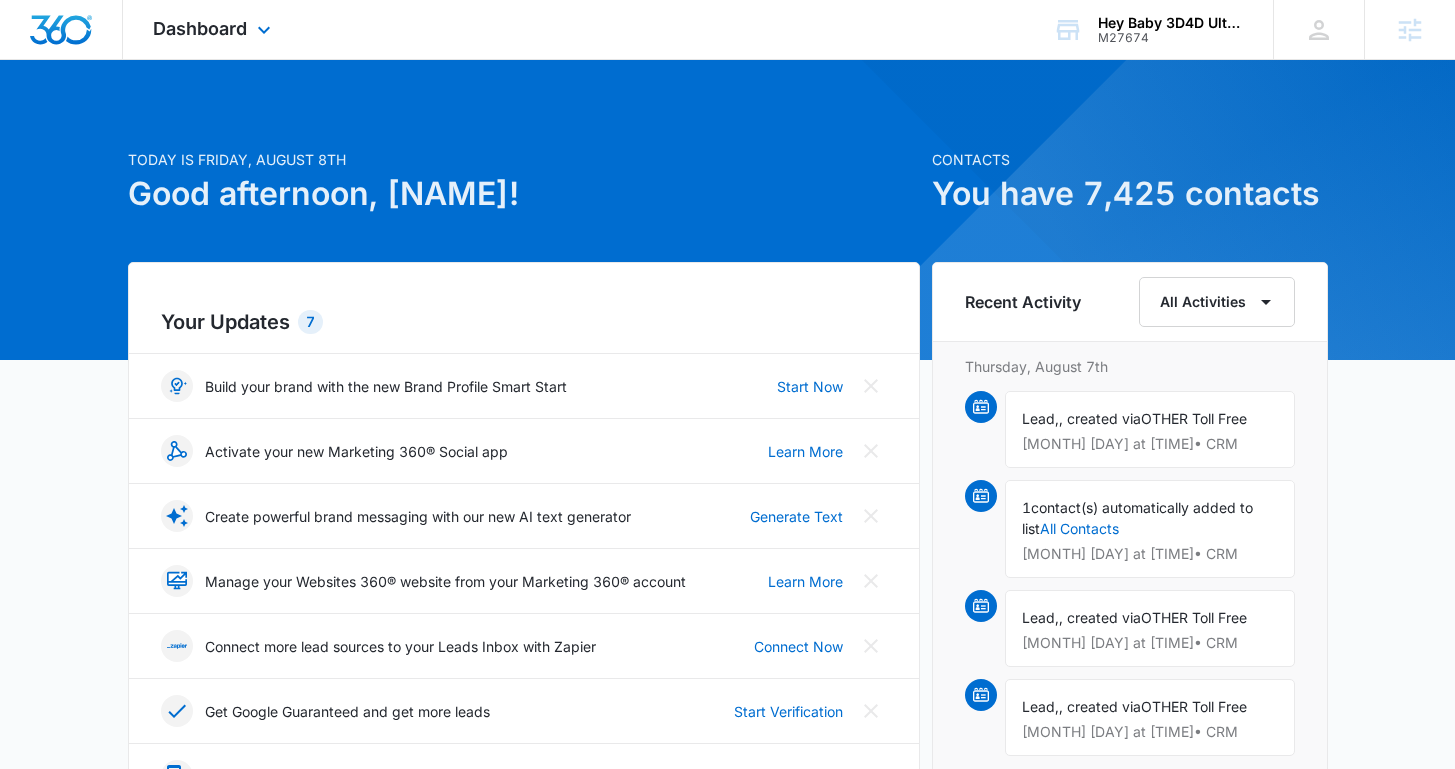 drag, startPoint x: 176, startPoint y: 29, endPoint x: 200, endPoint y: 47, distance: 30 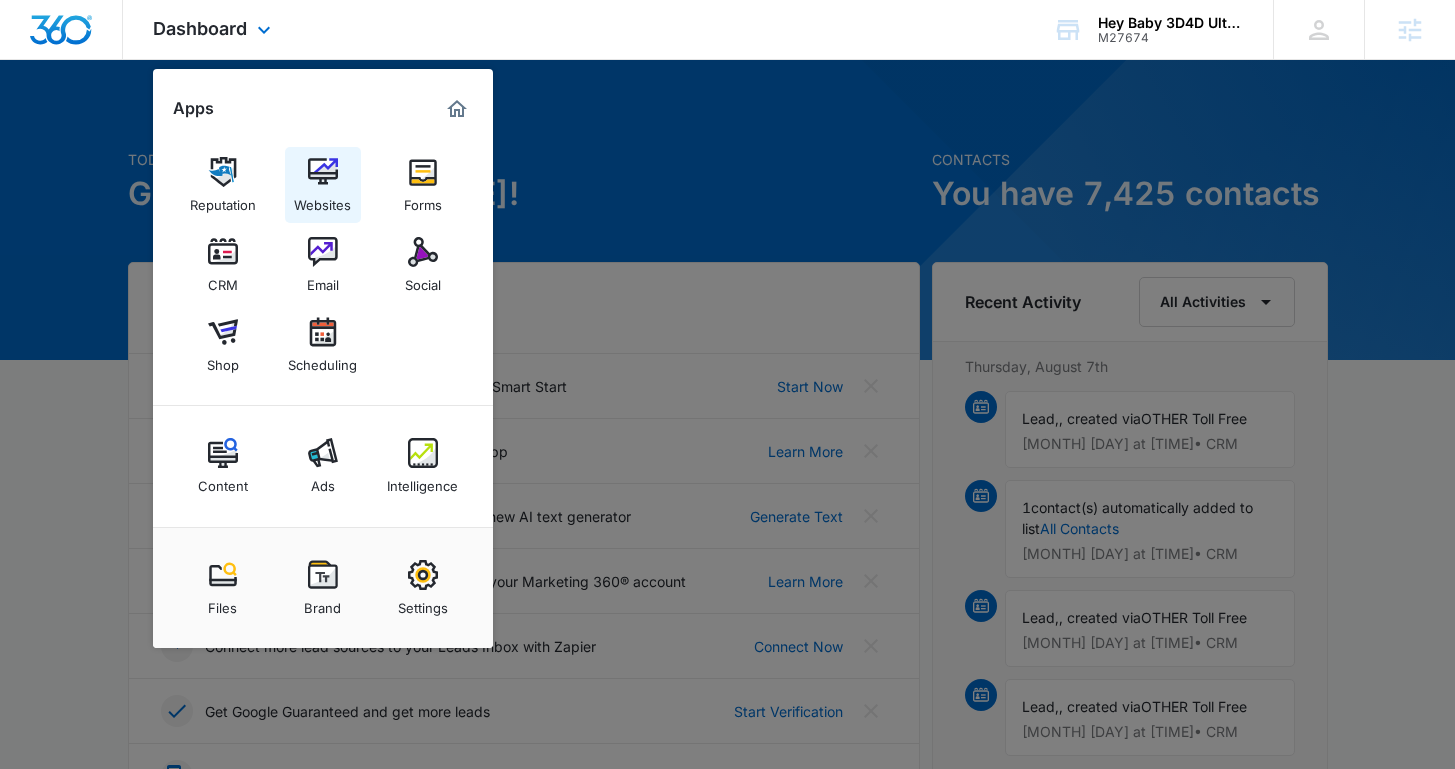 click at bounding box center (323, 172) 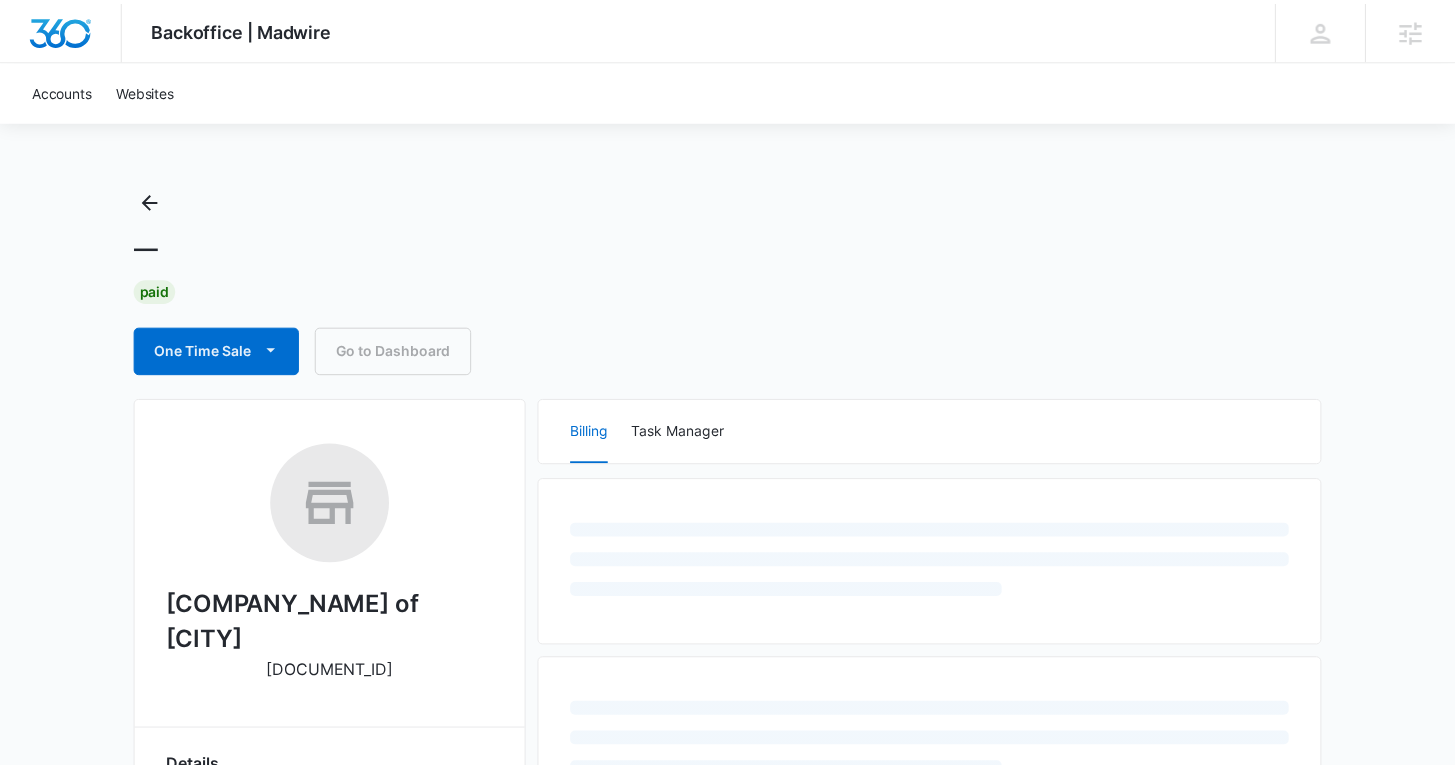 scroll, scrollTop: 0, scrollLeft: 0, axis: both 